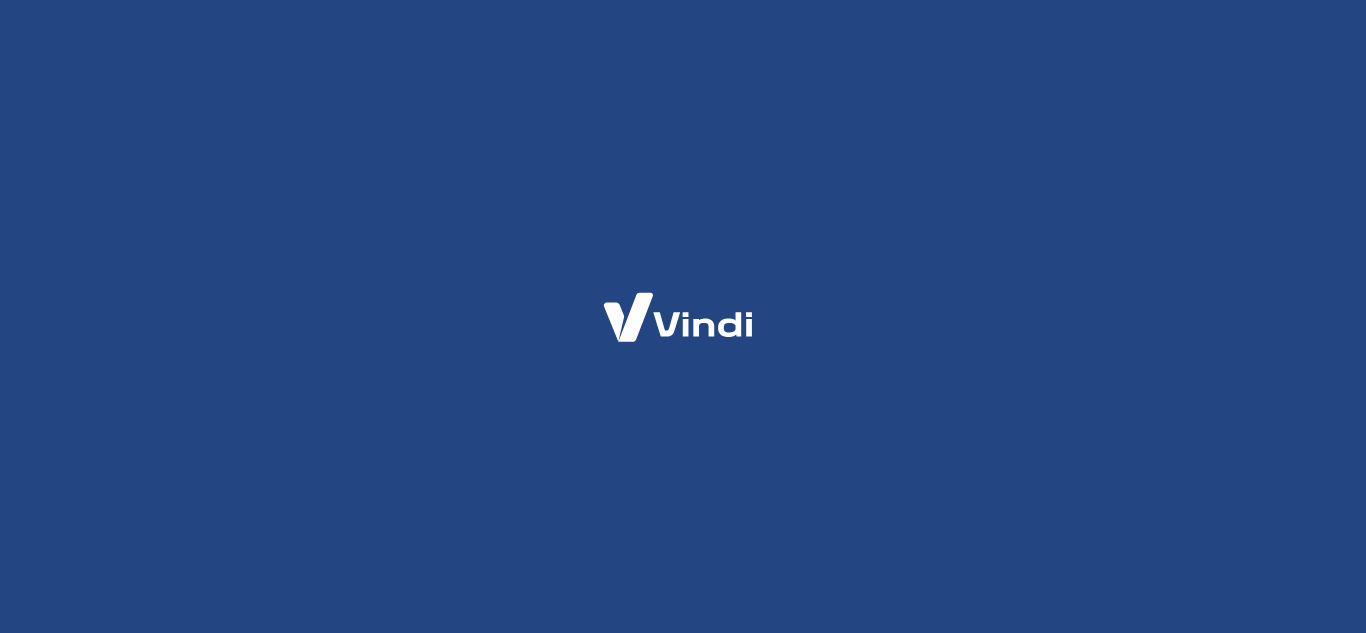 scroll, scrollTop: 0, scrollLeft: 0, axis: both 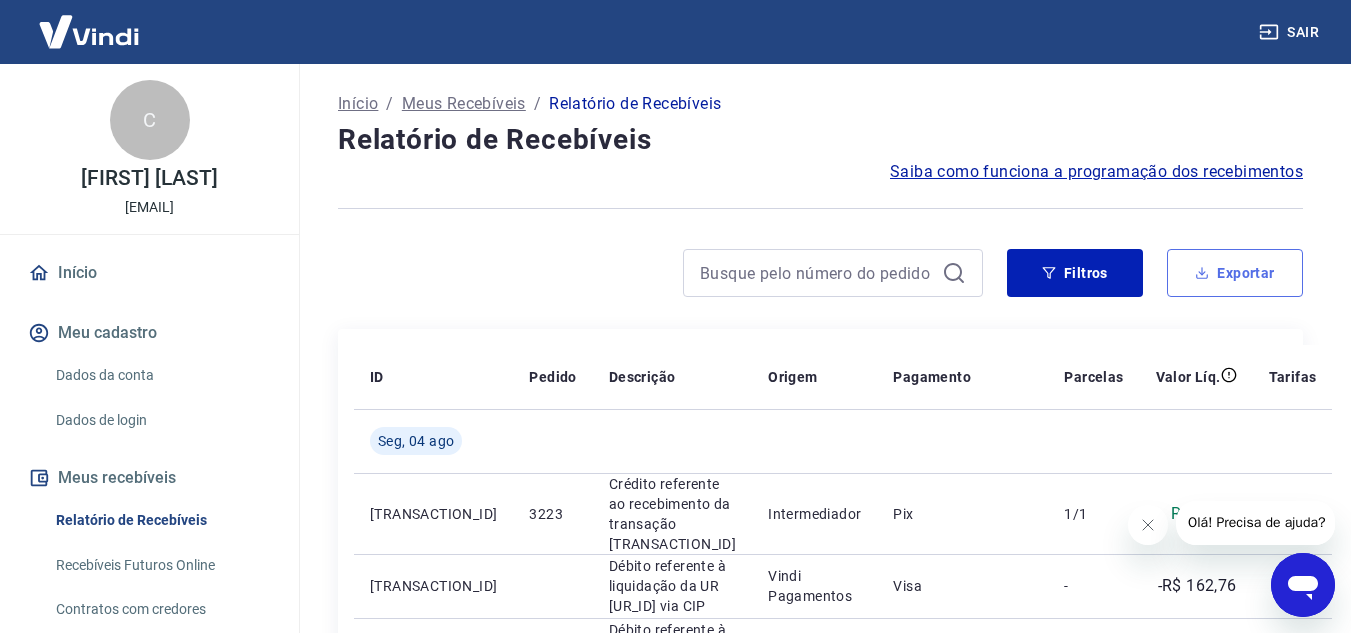 click on "Exportar" at bounding box center (1235, 273) 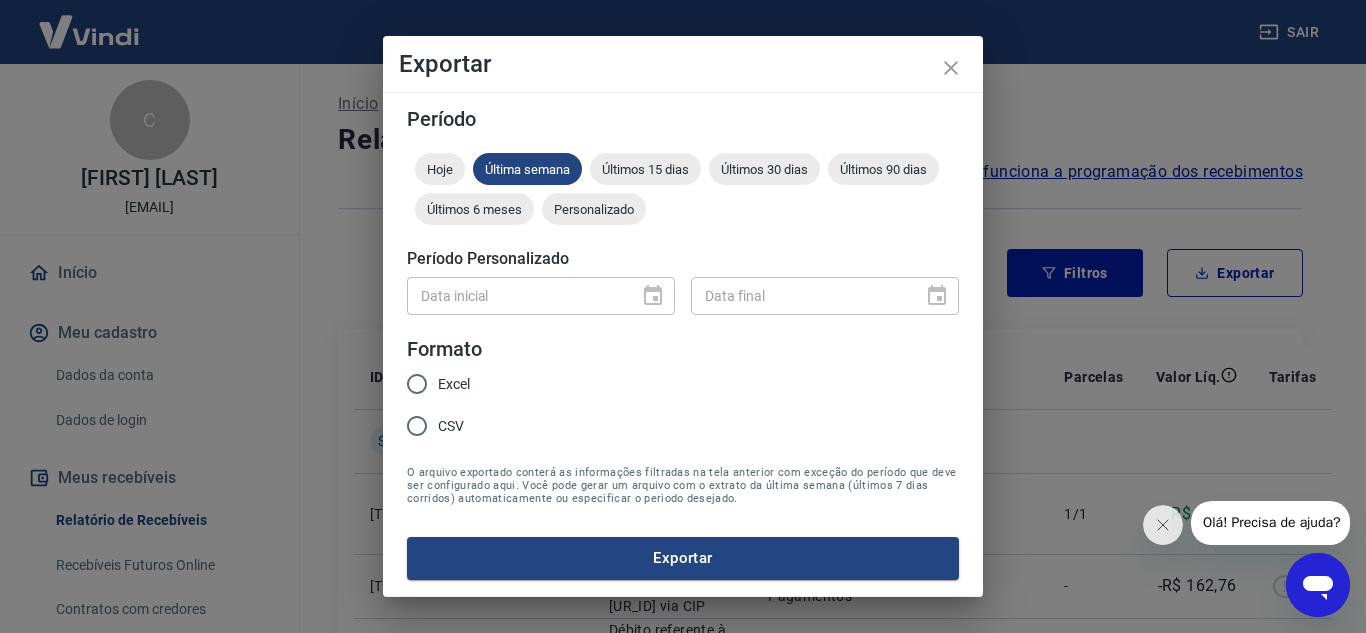 click on "Excel" at bounding box center [417, 384] 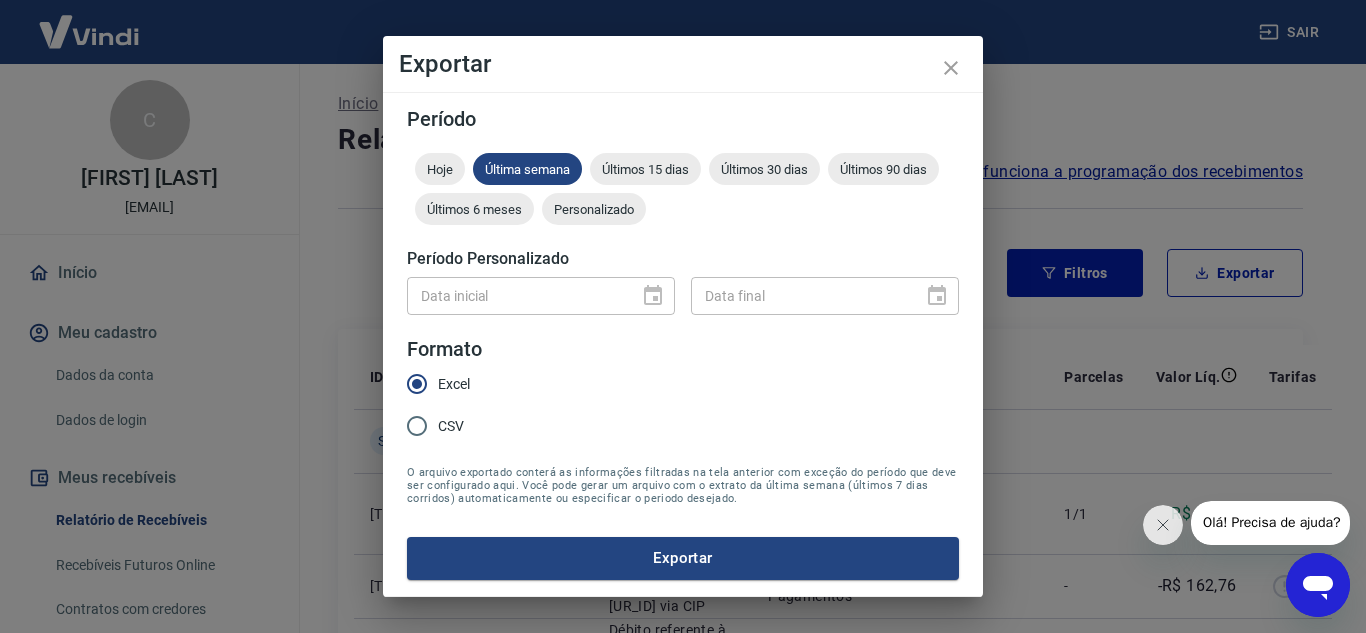 click on "Excel" at bounding box center [417, 384] 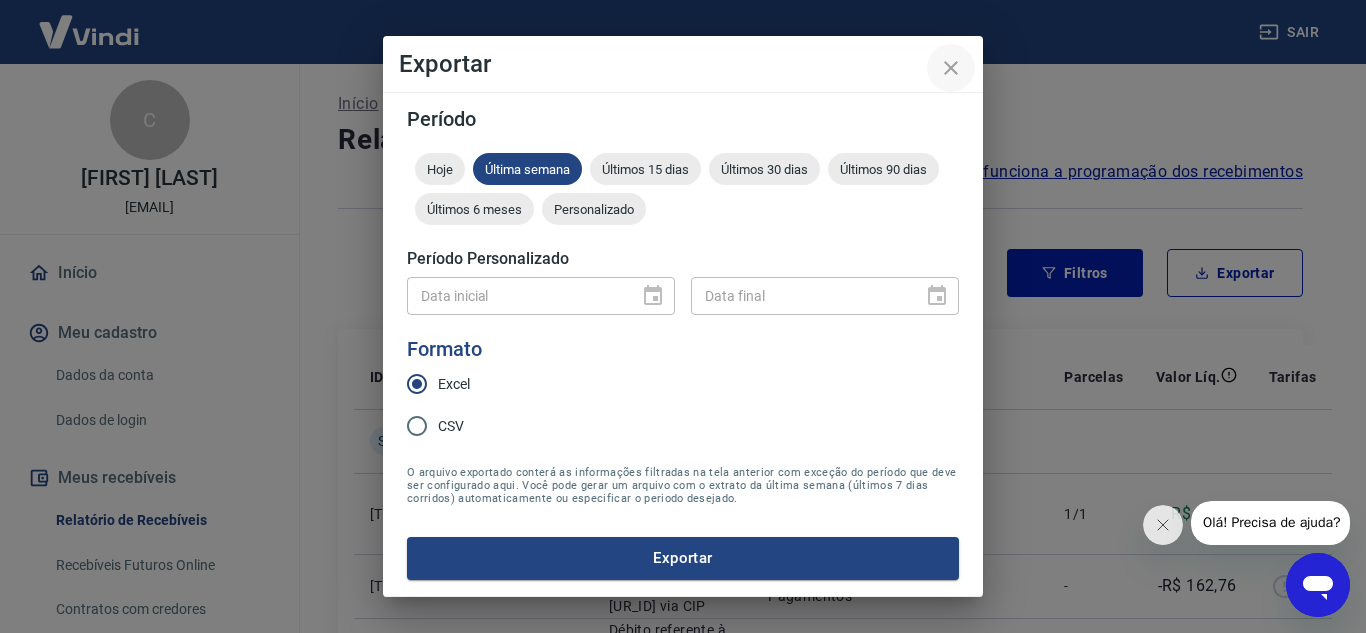 click 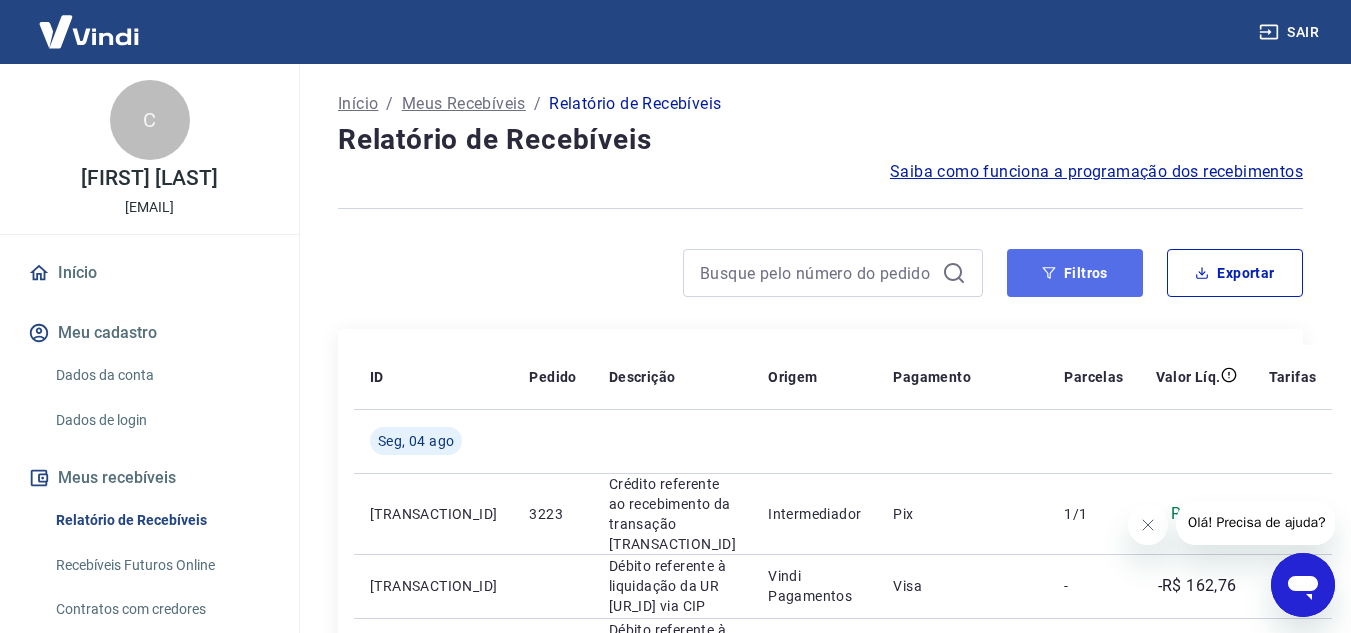 click on "Filtros" at bounding box center [1075, 273] 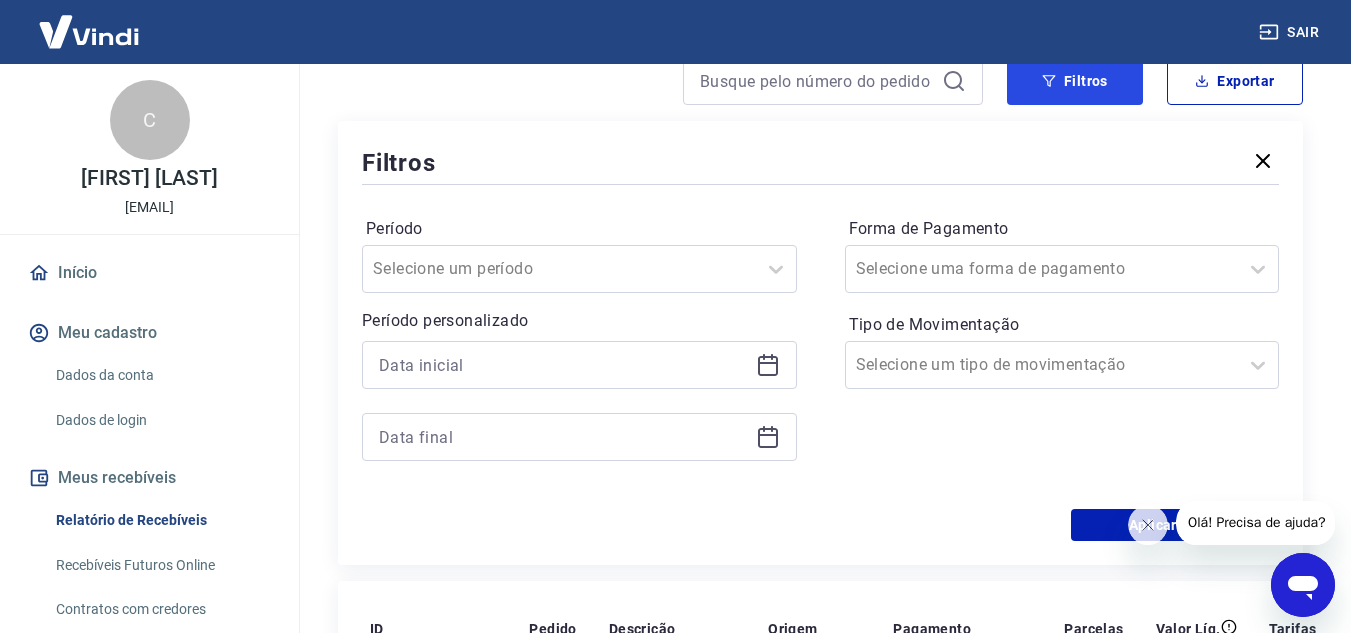 scroll, scrollTop: 200, scrollLeft: 0, axis: vertical 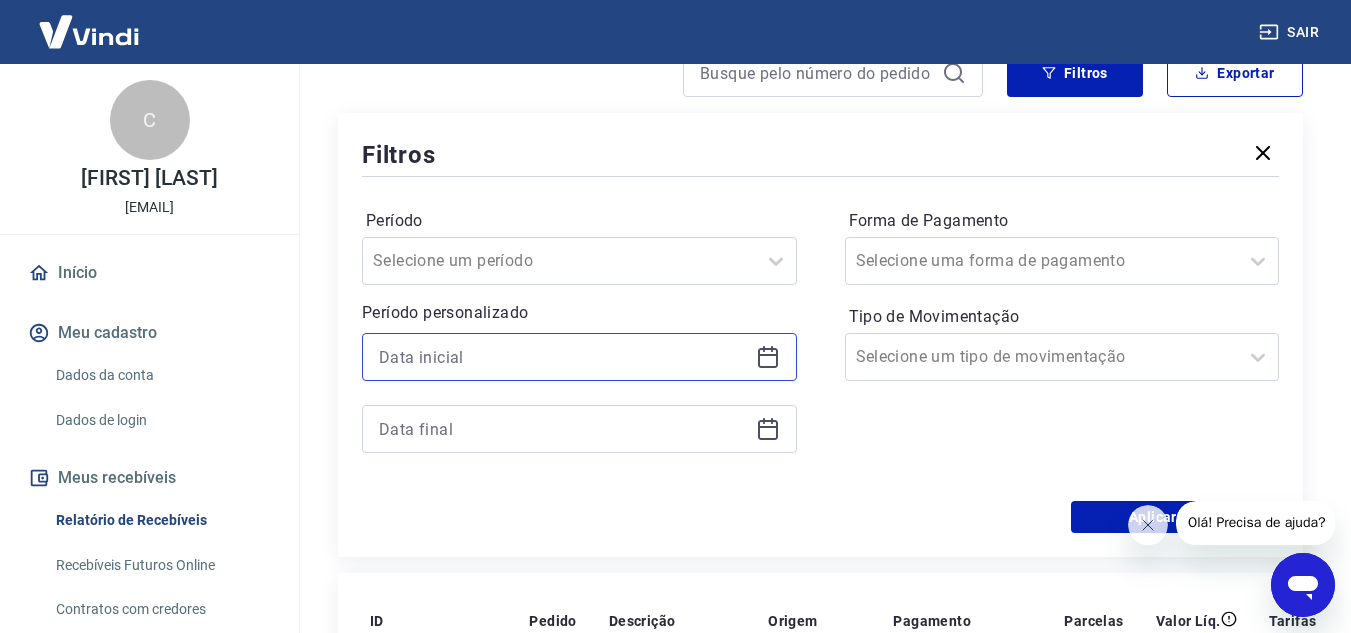 click at bounding box center (563, 357) 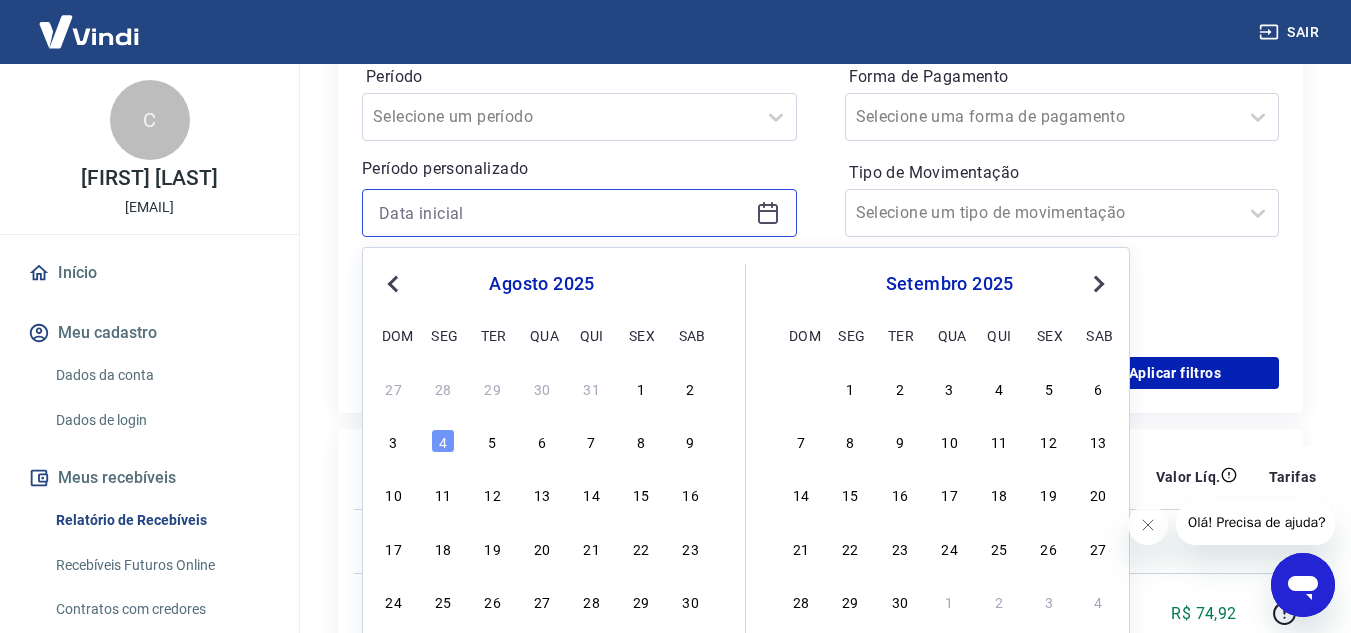 scroll, scrollTop: 500, scrollLeft: 0, axis: vertical 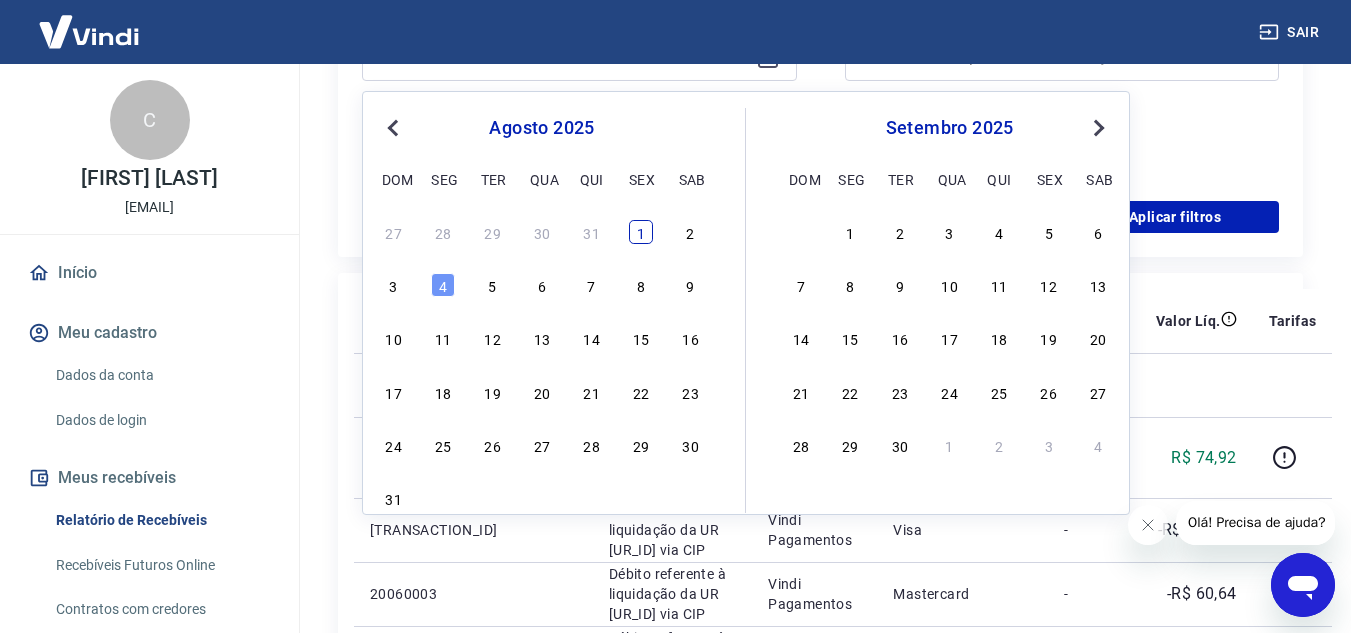 click on "1" at bounding box center [641, 232] 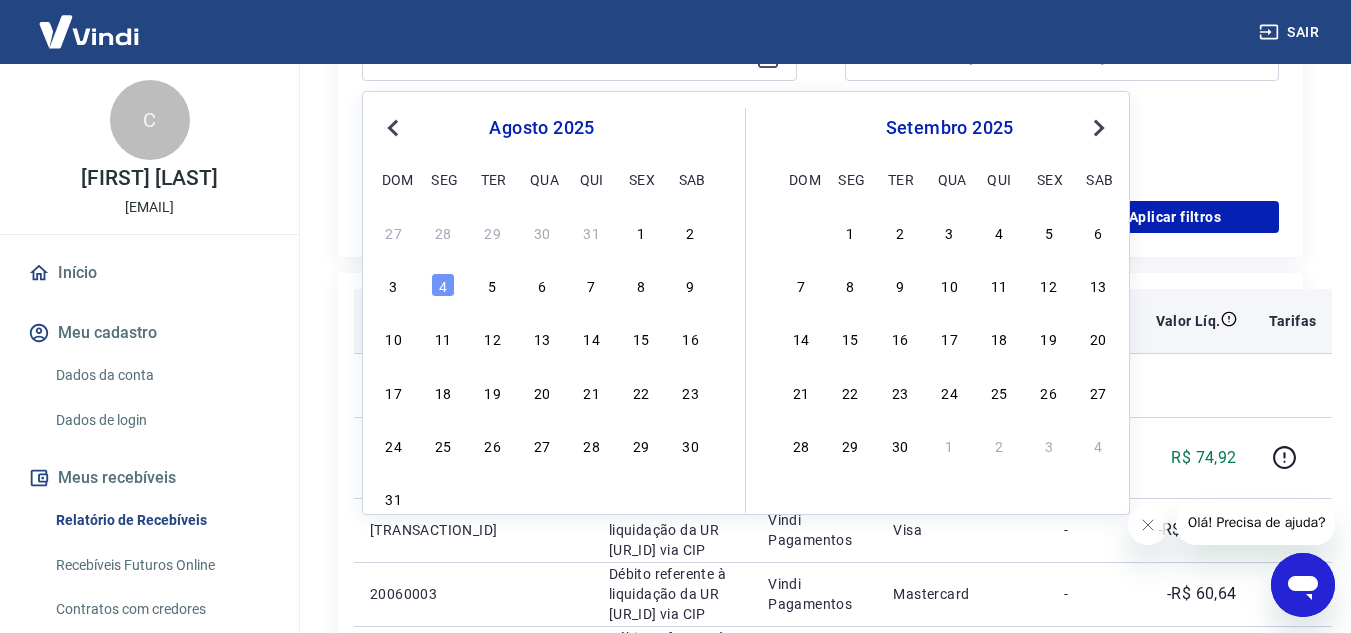 type on "01/08/2025" 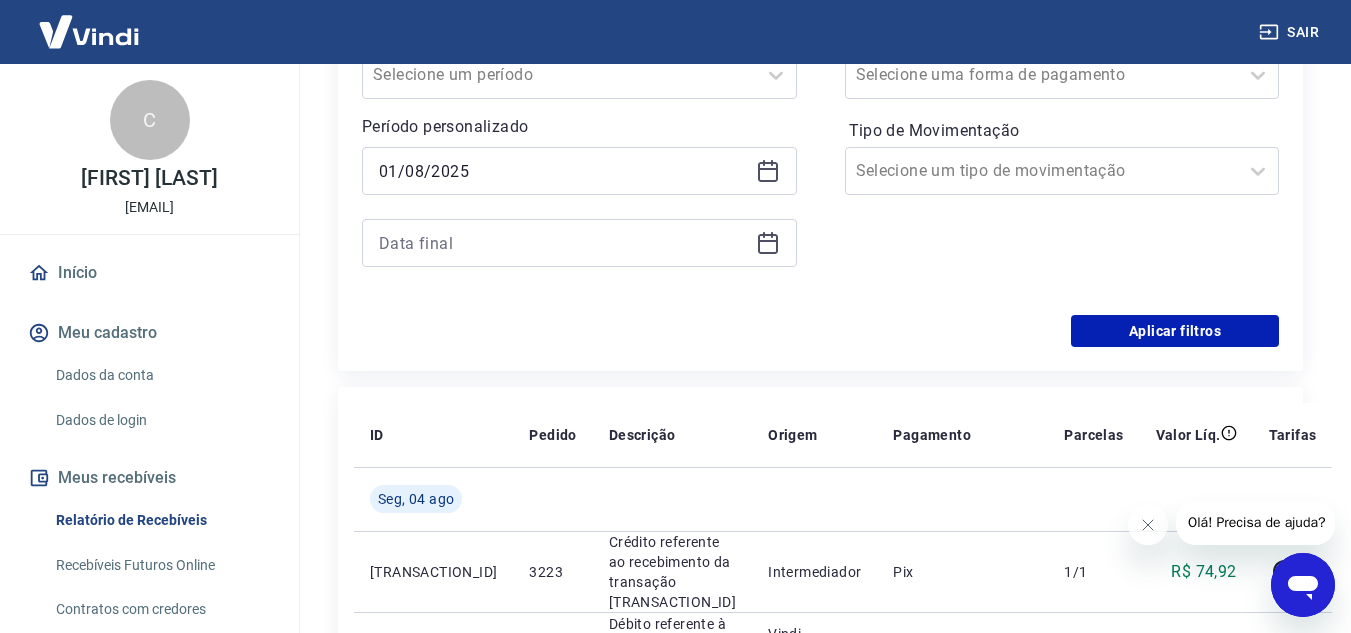 scroll, scrollTop: 300, scrollLeft: 0, axis: vertical 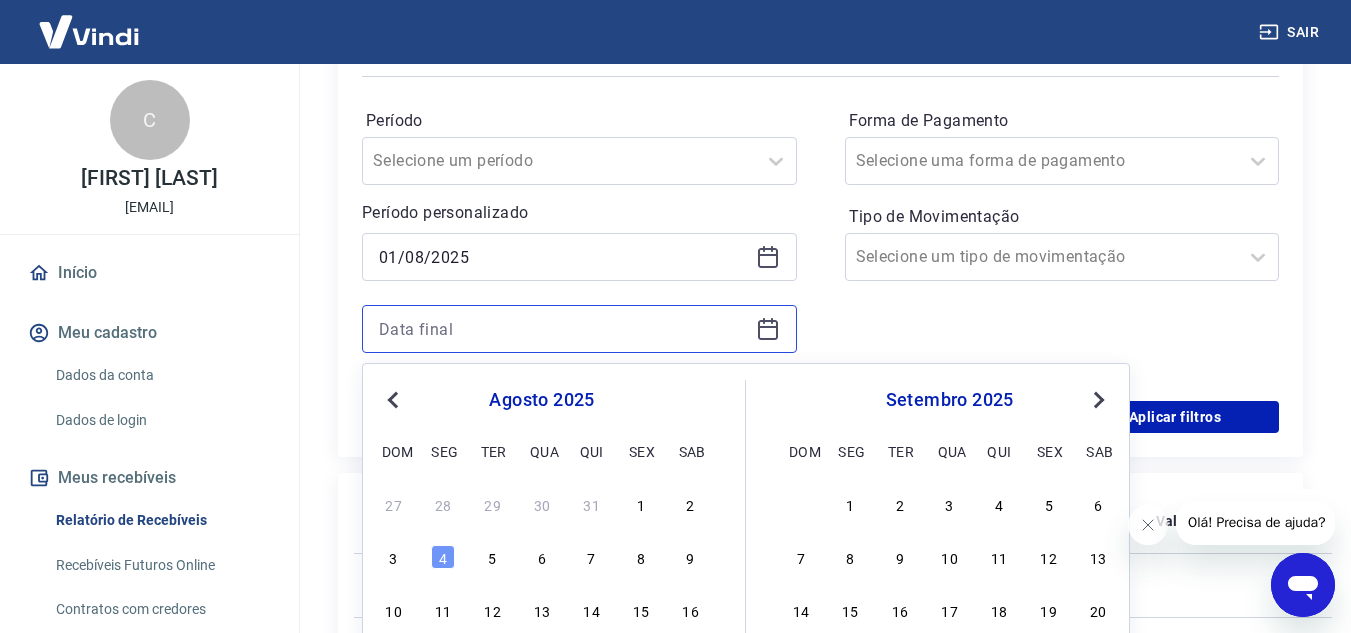 click at bounding box center [563, 329] 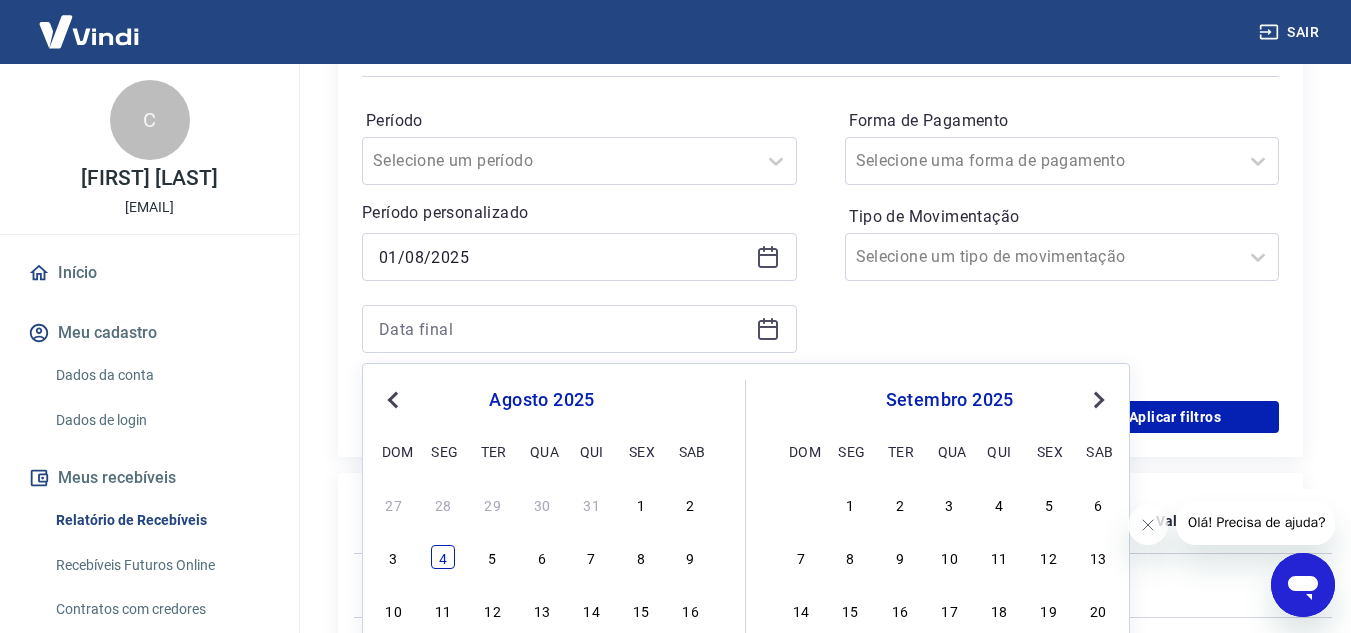 click on "4" at bounding box center (443, 557) 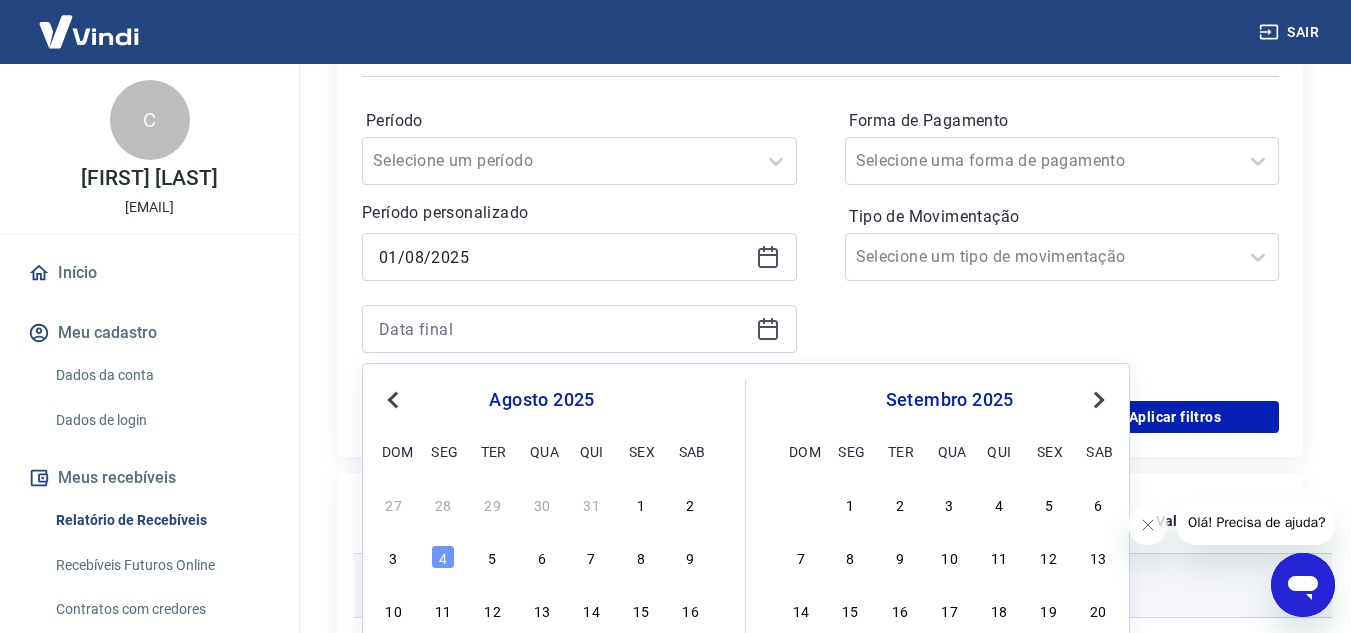 type on "04/08/2025" 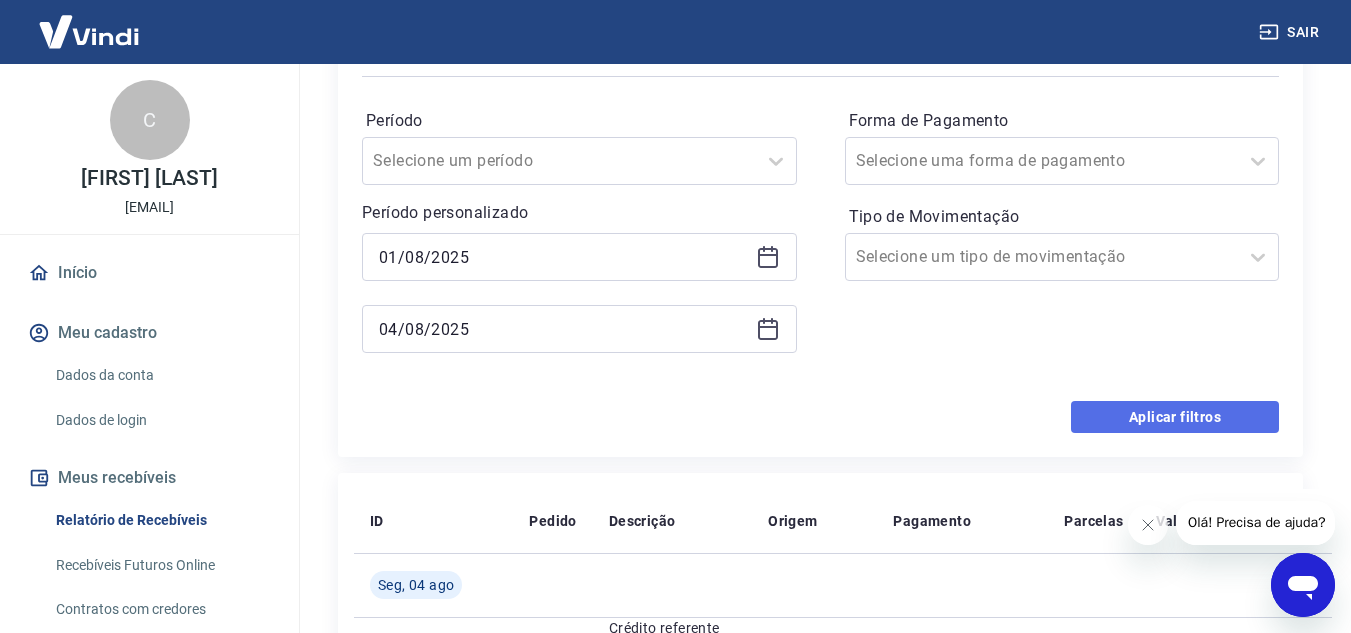 click on "Aplicar filtros" at bounding box center (1175, 417) 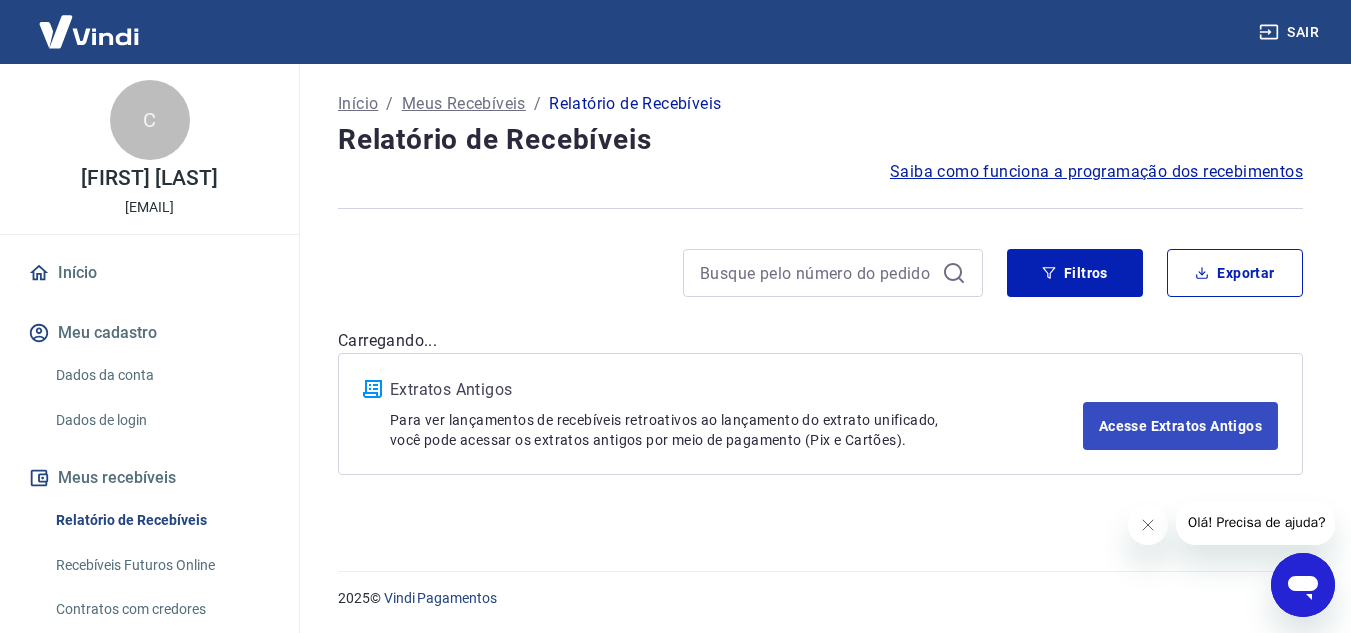 scroll, scrollTop: 0, scrollLeft: 0, axis: both 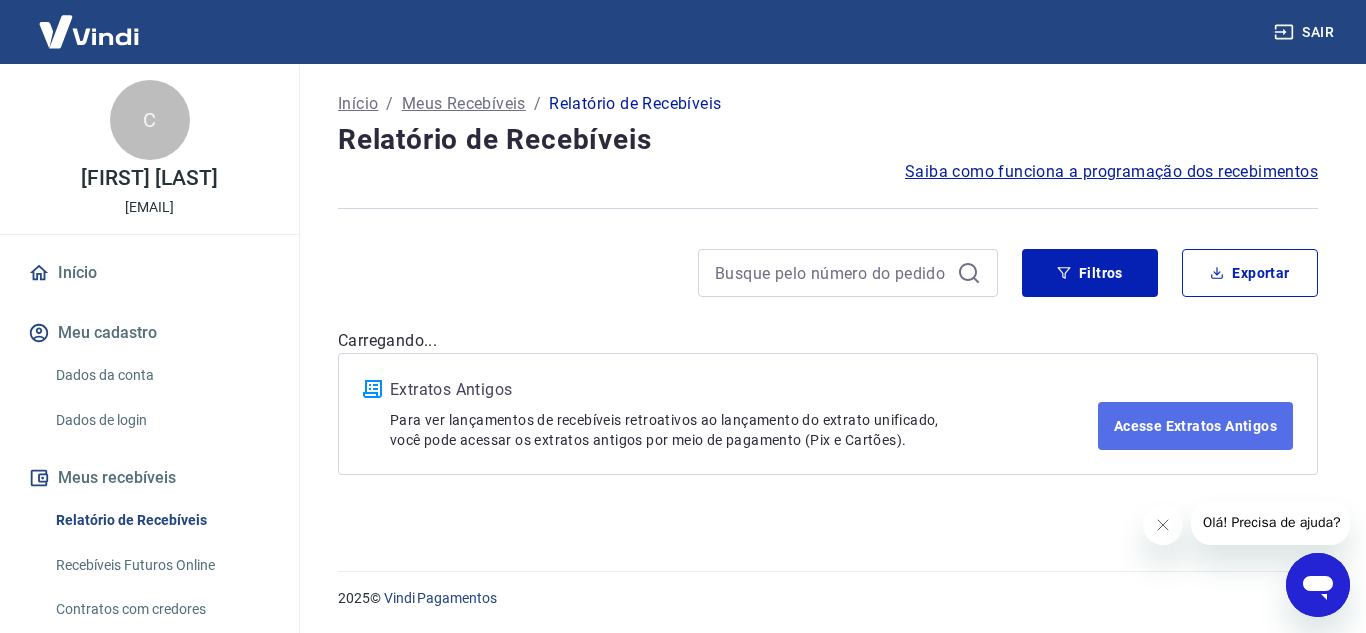click on "Acesse Extratos Antigos" at bounding box center (1195, 426) 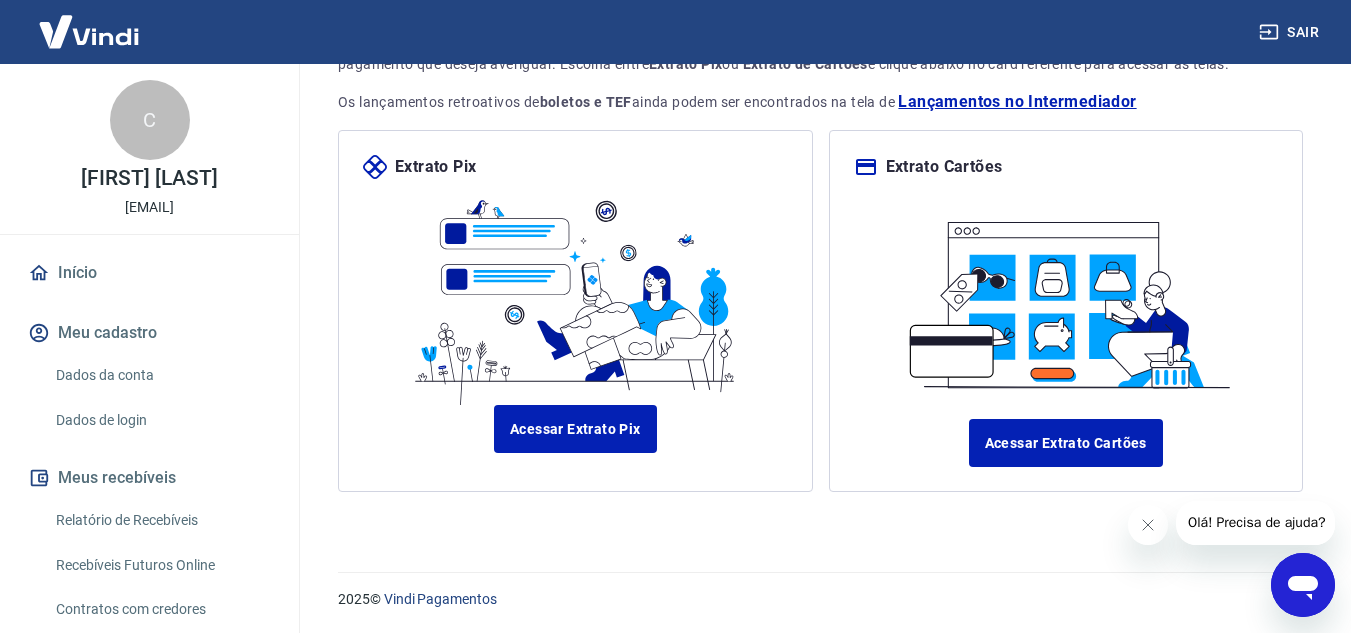 scroll, scrollTop: 0, scrollLeft: 0, axis: both 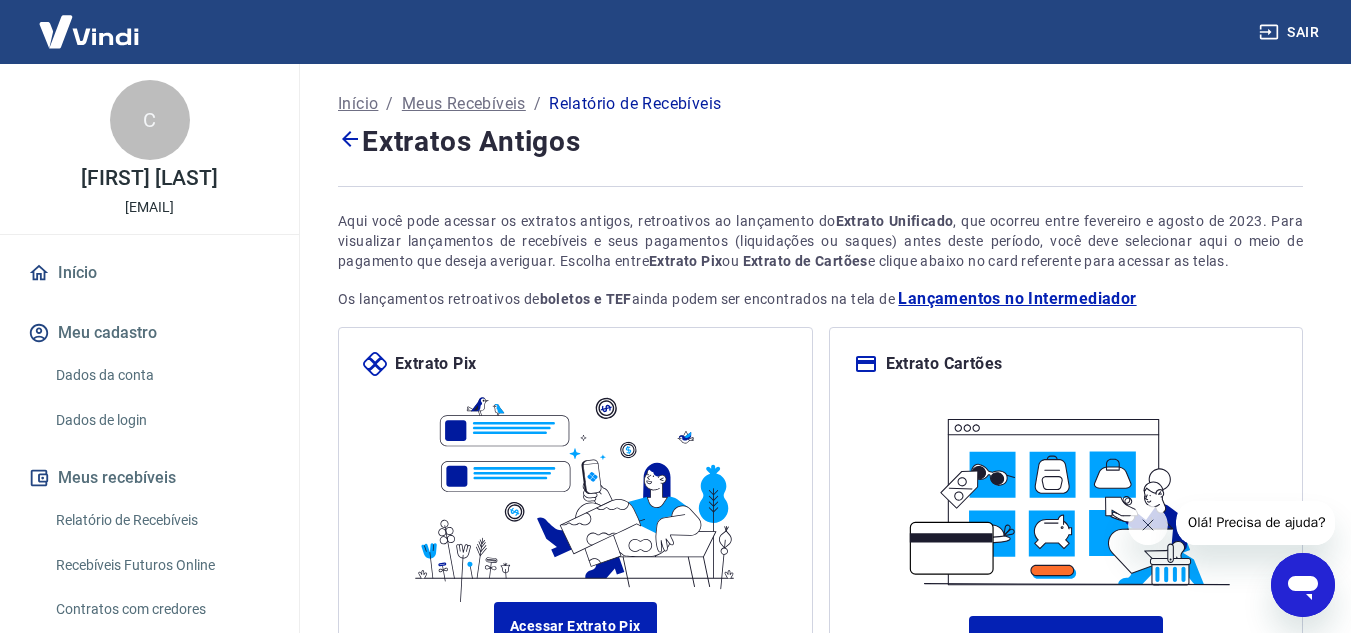 click on "Meus Recebíveis" at bounding box center (464, 104) 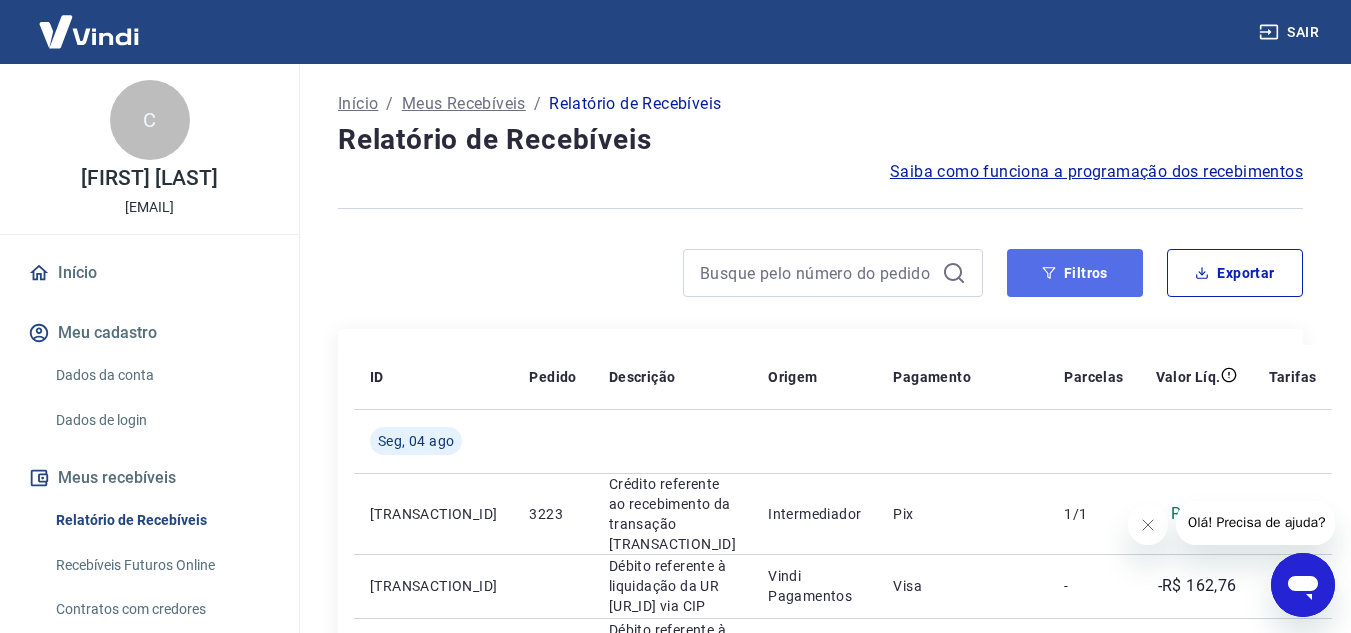 click on "Filtros" at bounding box center [1075, 273] 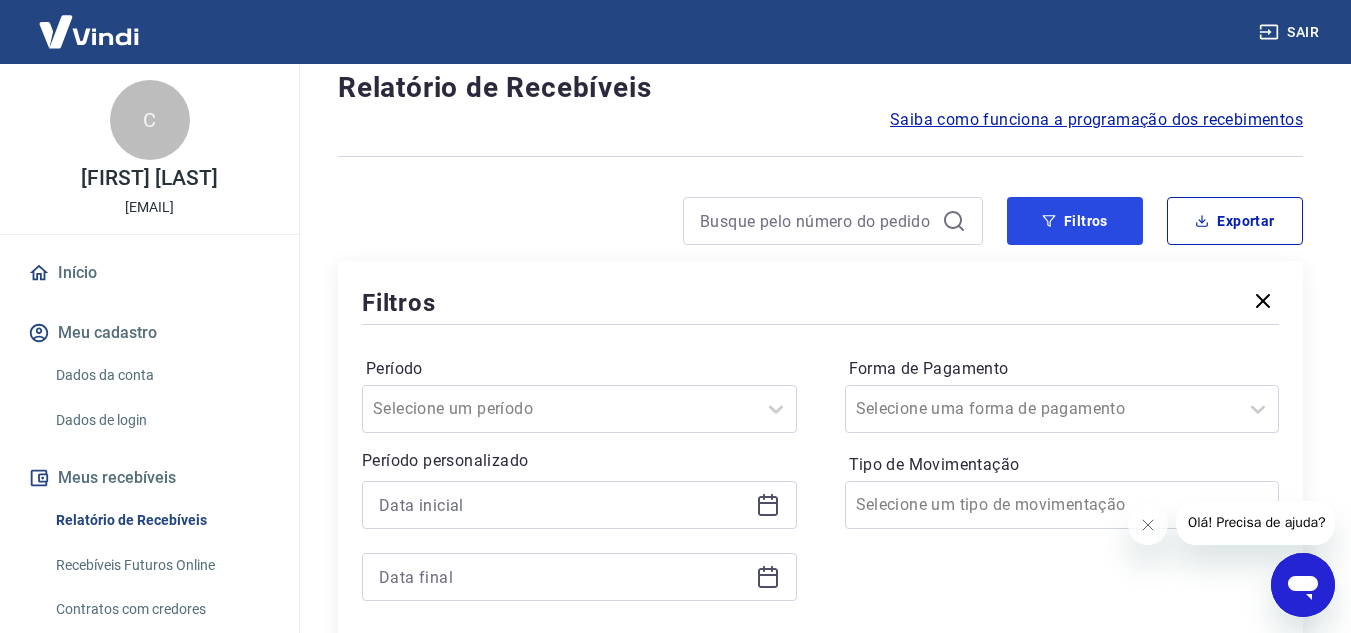 scroll, scrollTop: 100, scrollLeft: 0, axis: vertical 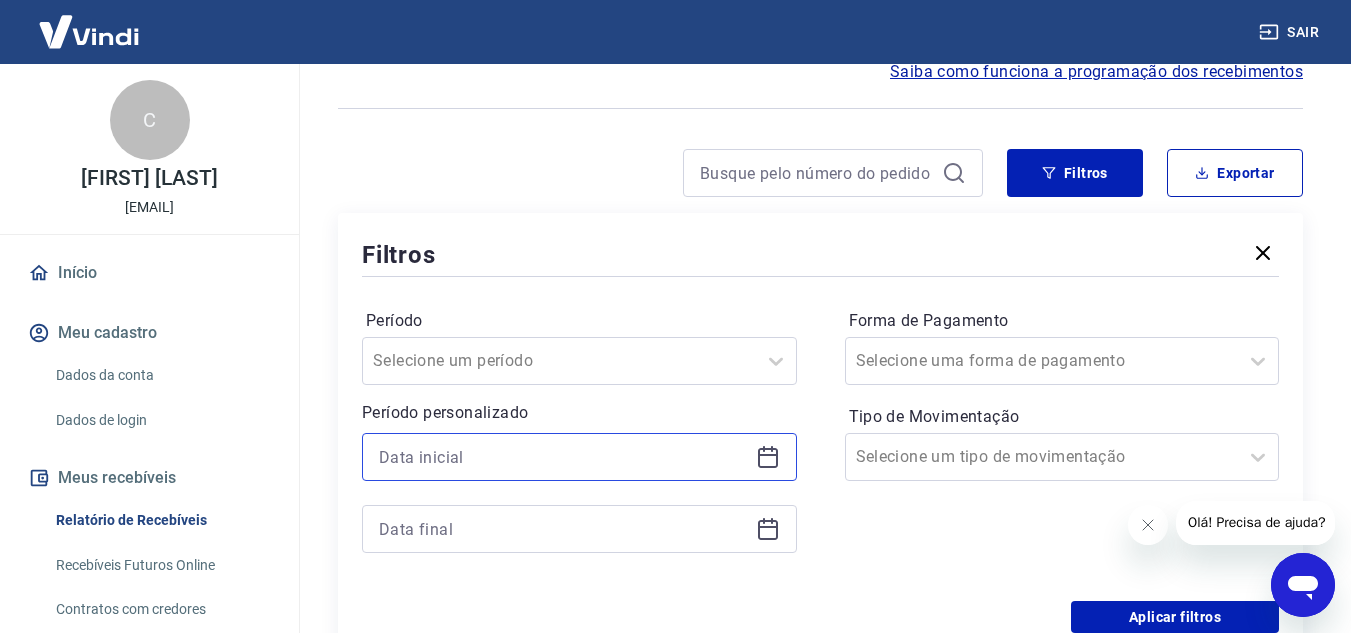 click at bounding box center [563, 457] 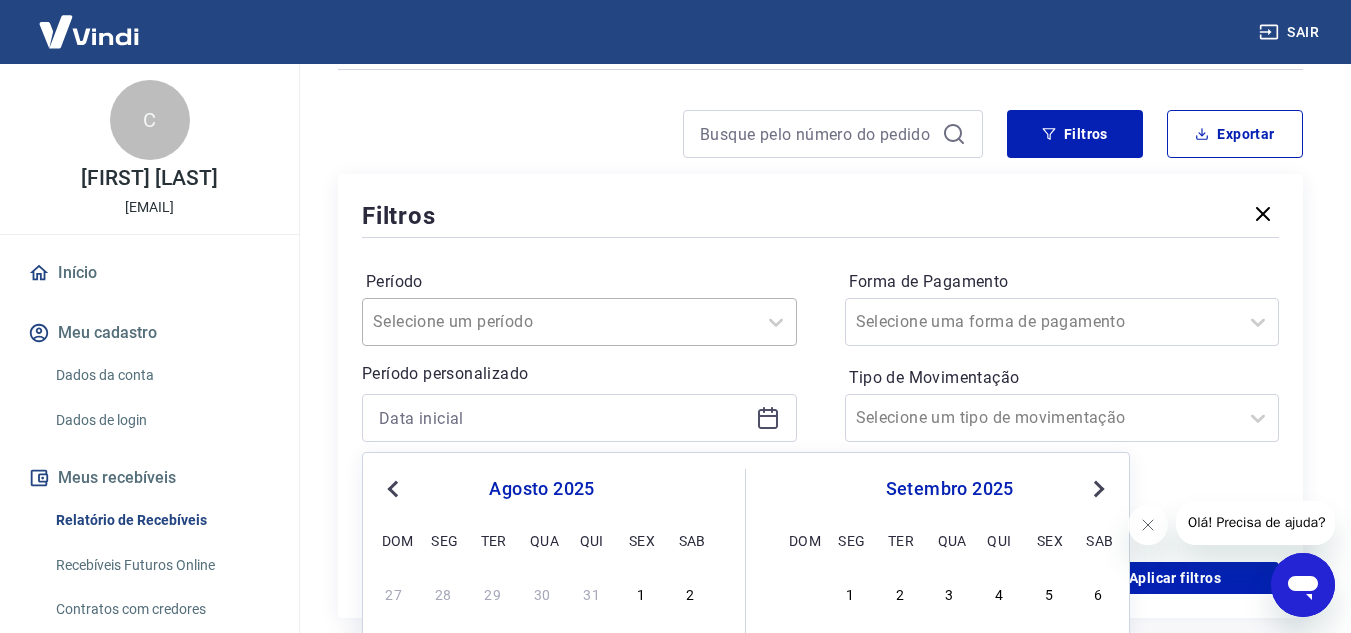 click on "Selecione um período" at bounding box center [579, 322] 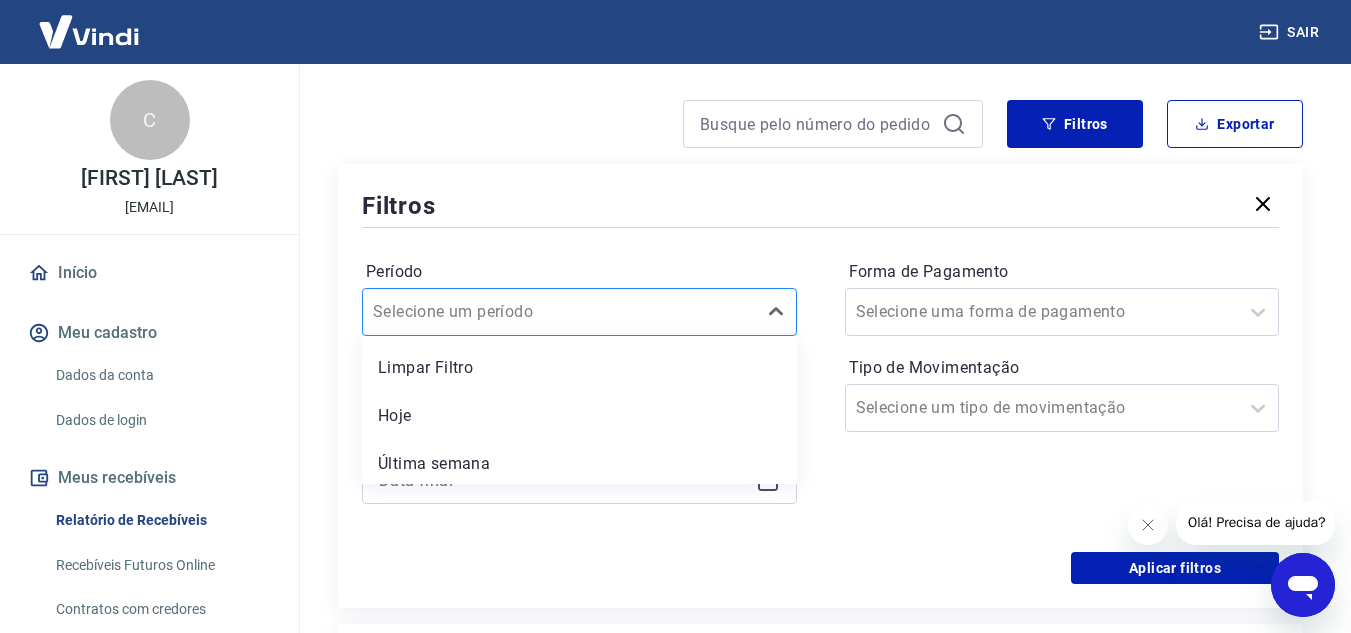 scroll, scrollTop: 152, scrollLeft: 0, axis: vertical 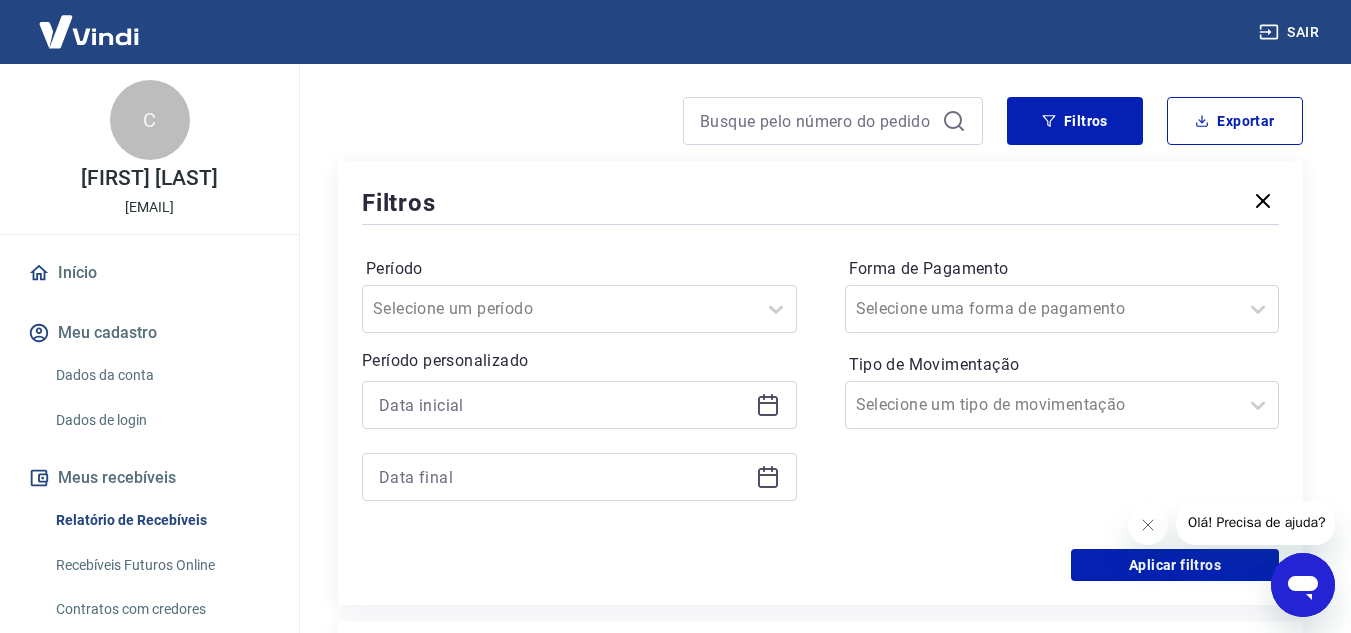 click on "Período Selecione um período Período personalizado Forma de Pagamento Selecione uma forma de pagamento Tipo de Movimentação Selecione um tipo de movimentação" at bounding box center (820, 389) 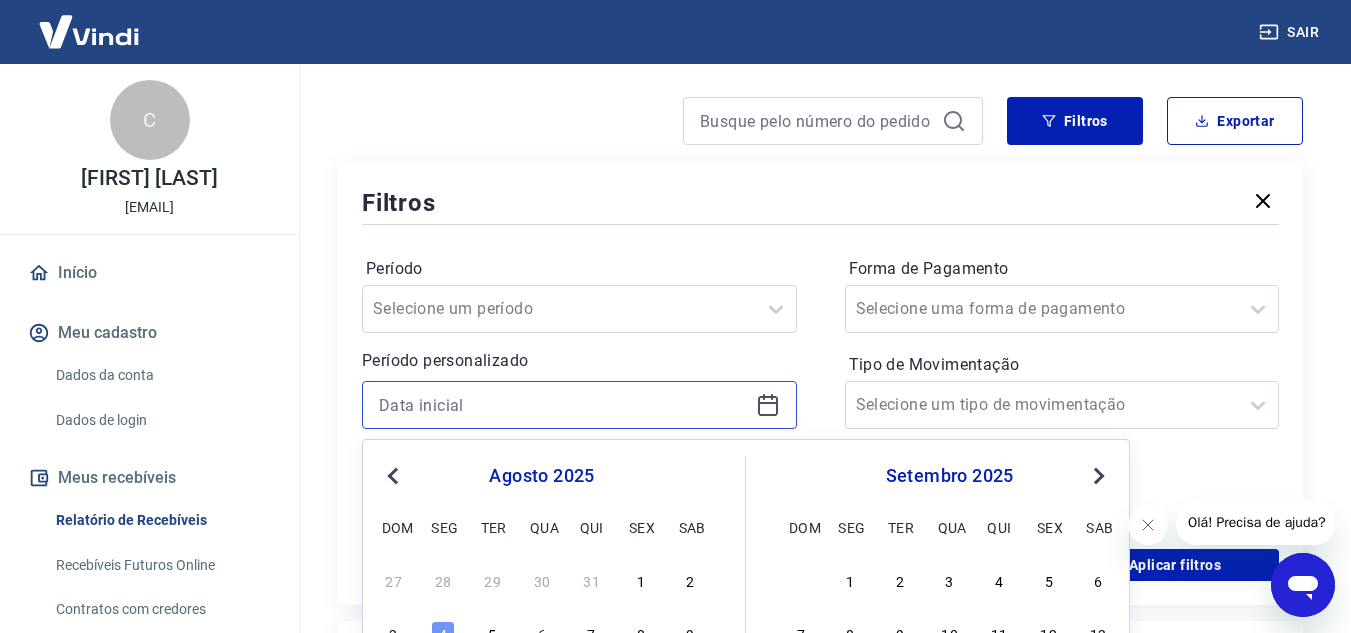 click at bounding box center (563, 405) 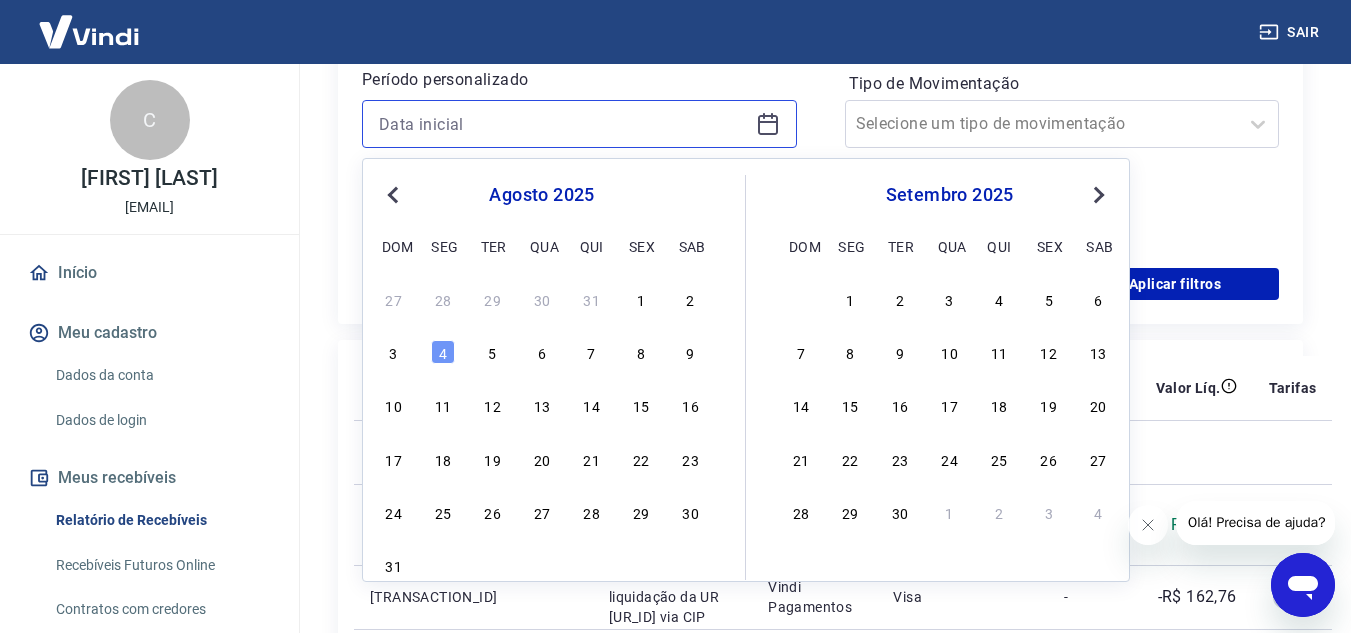 scroll, scrollTop: 452, scrollLeft: 0, axis: vertical 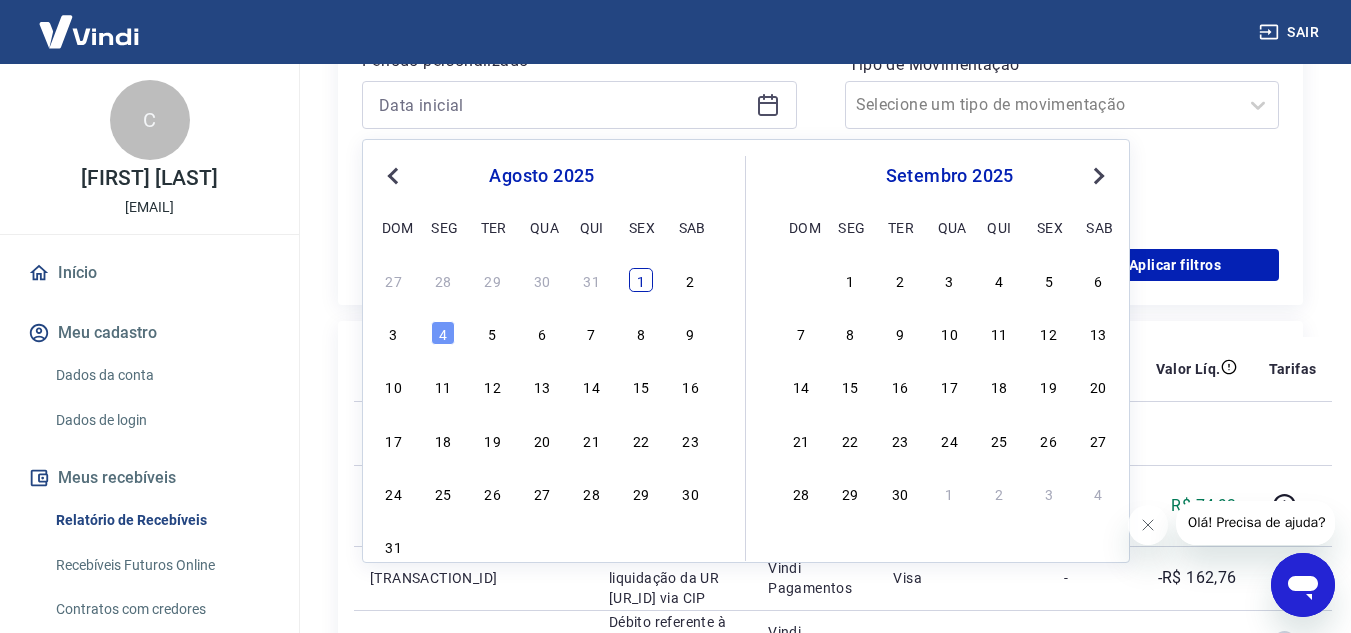 click on "1" at bounding box center (641, 280) 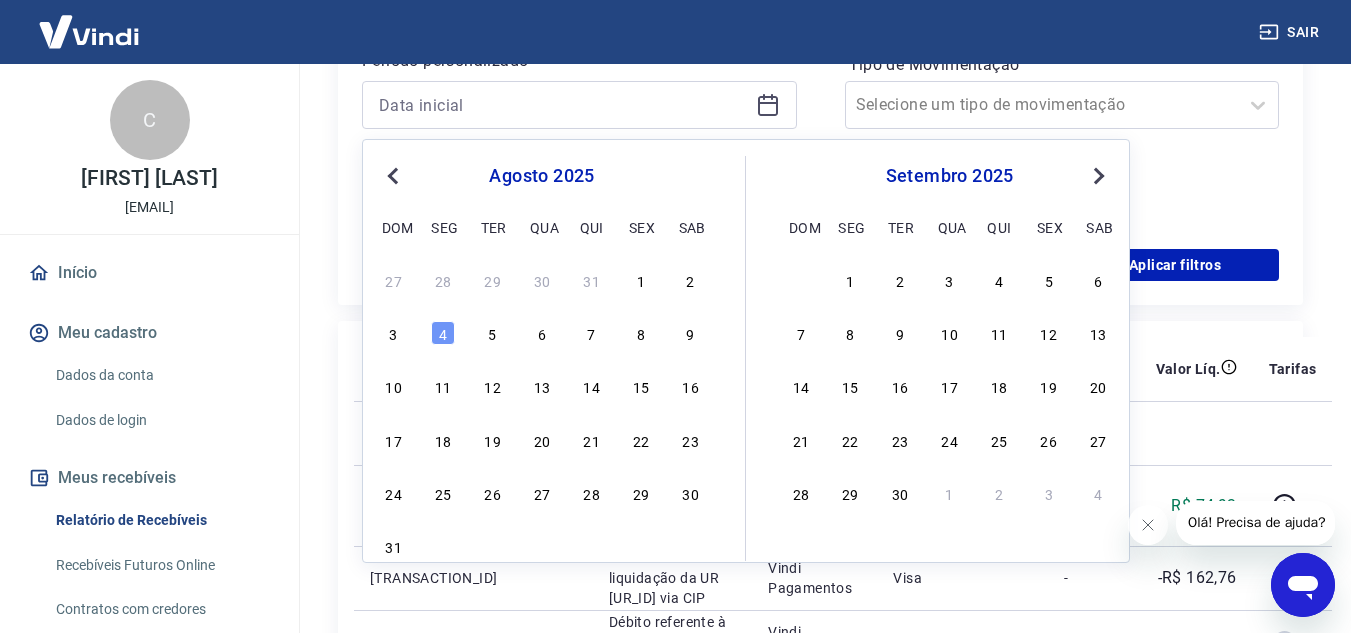type on "01/08/2025" 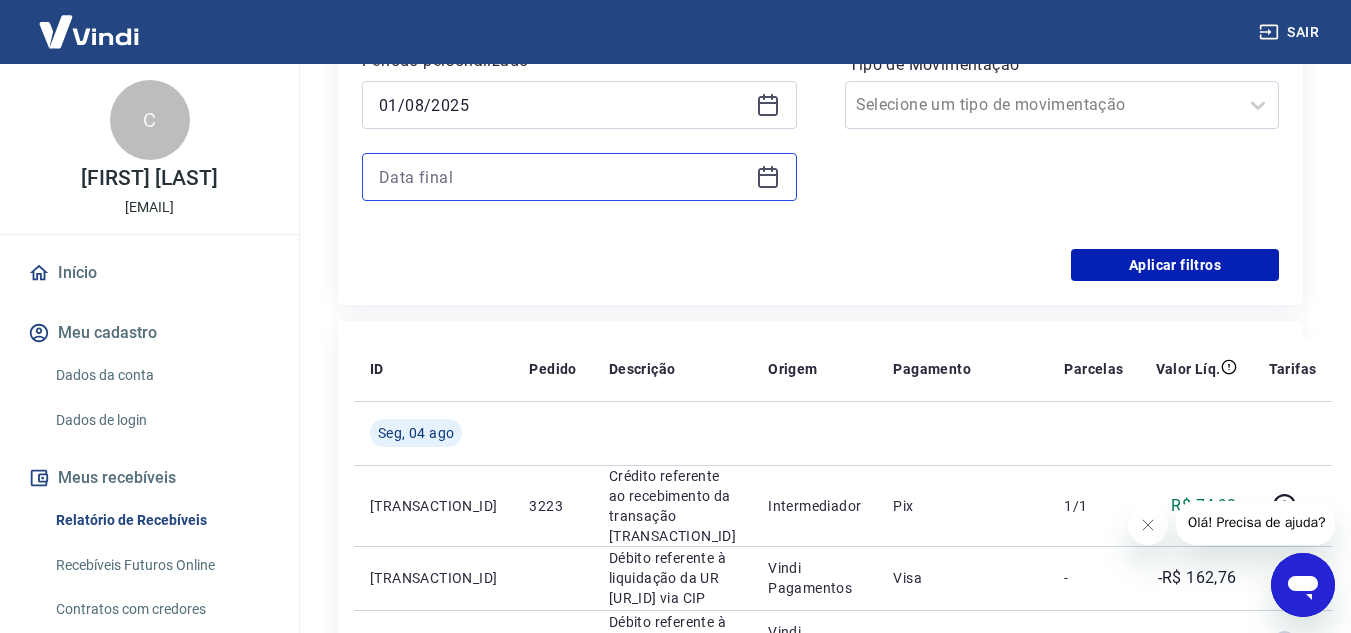 click at bounding box center [563, 177] 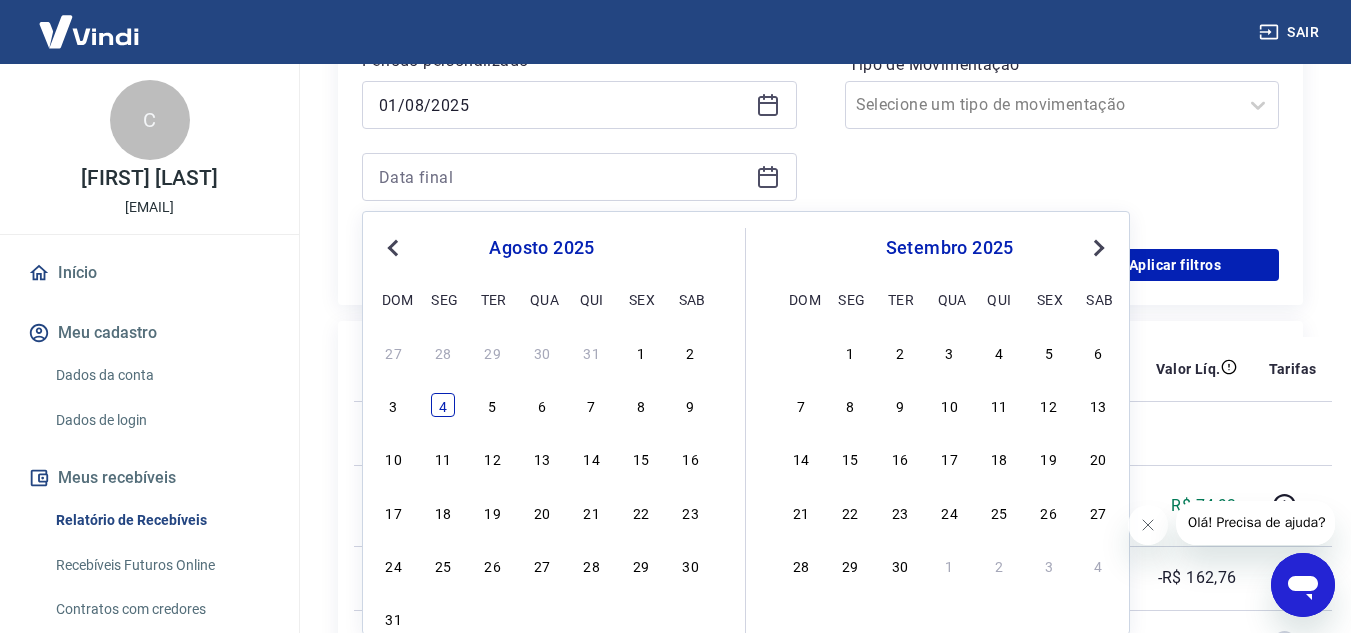 click on "4" at bounding box center (443, 405) 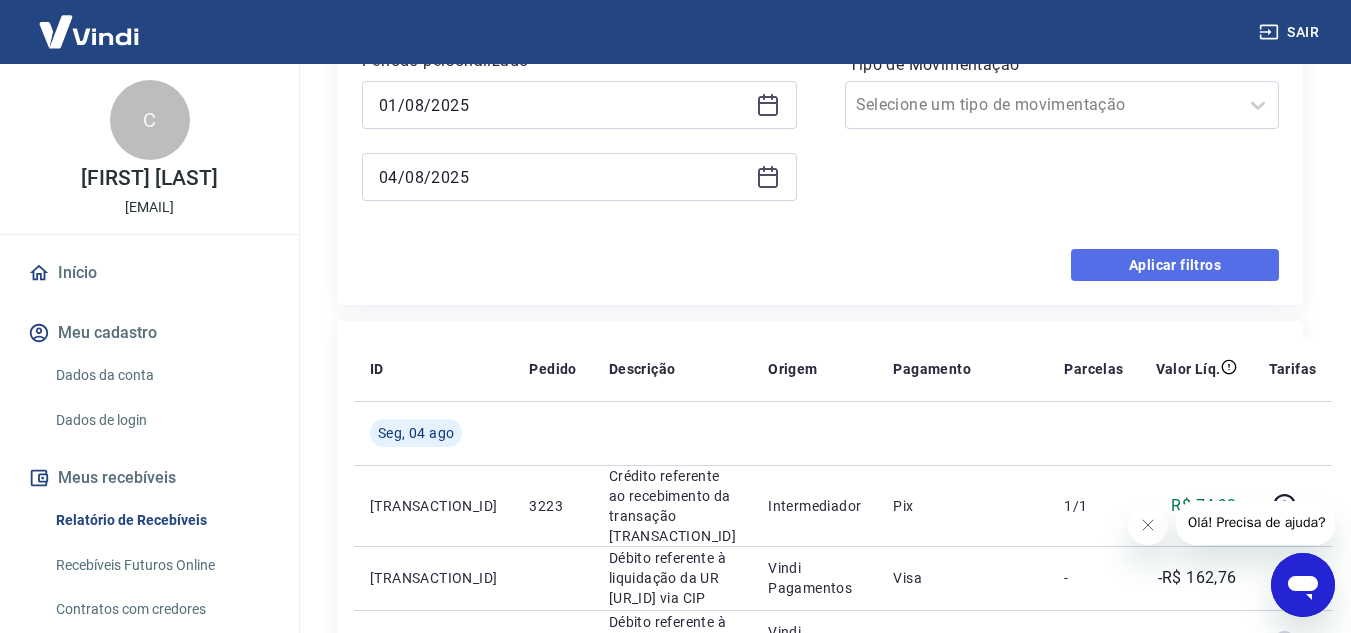 click on "Aplicar filtros" at bounding box center [1175, 265] 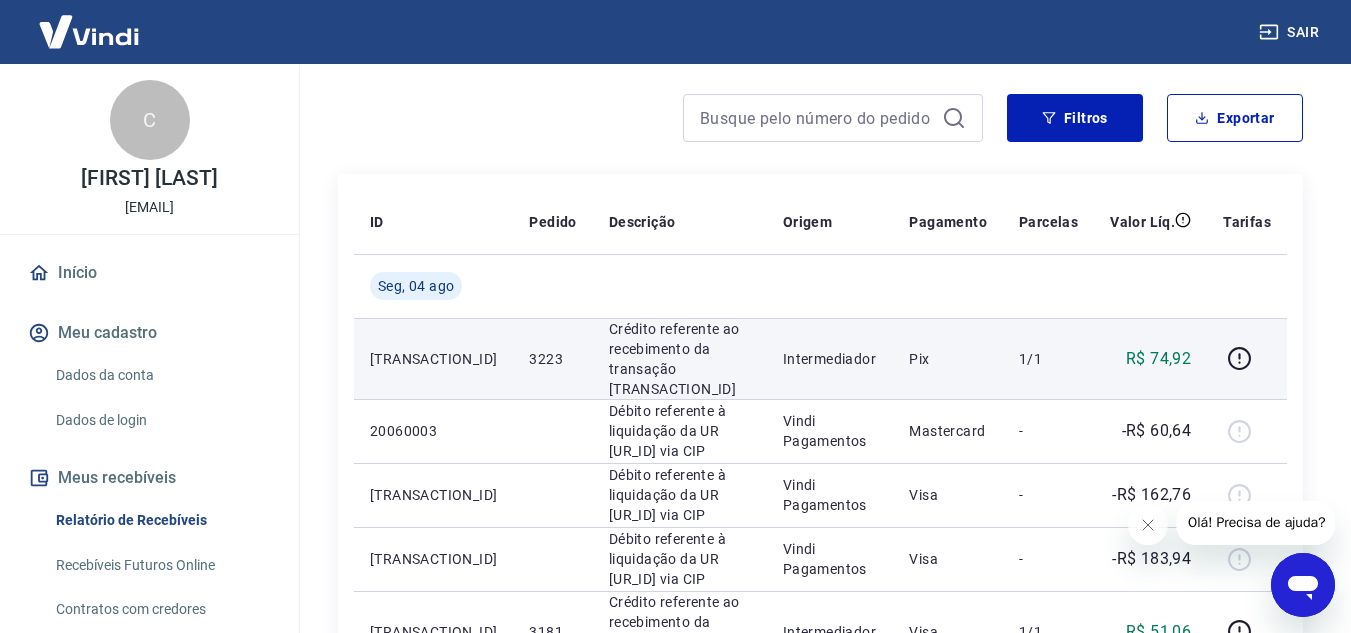 scroll, scrollTop: 0, scrollLeft: 0, axis: both 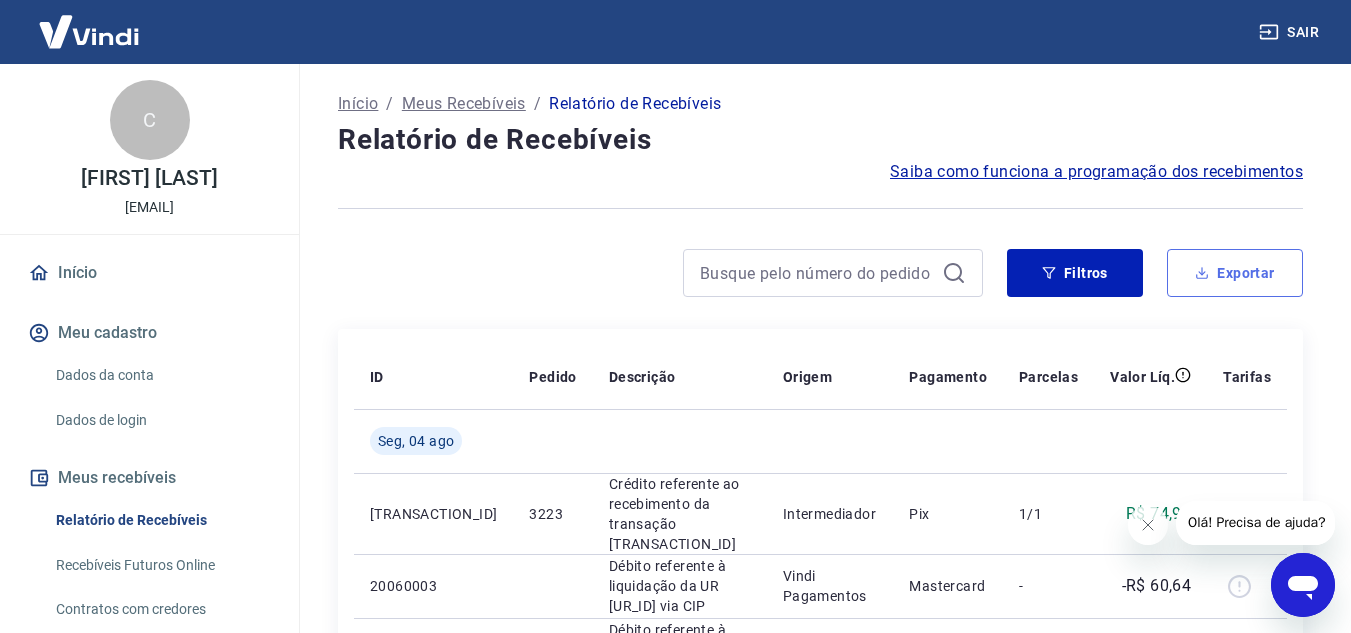 click on "Exportar" at bounding box center [1235, 273] 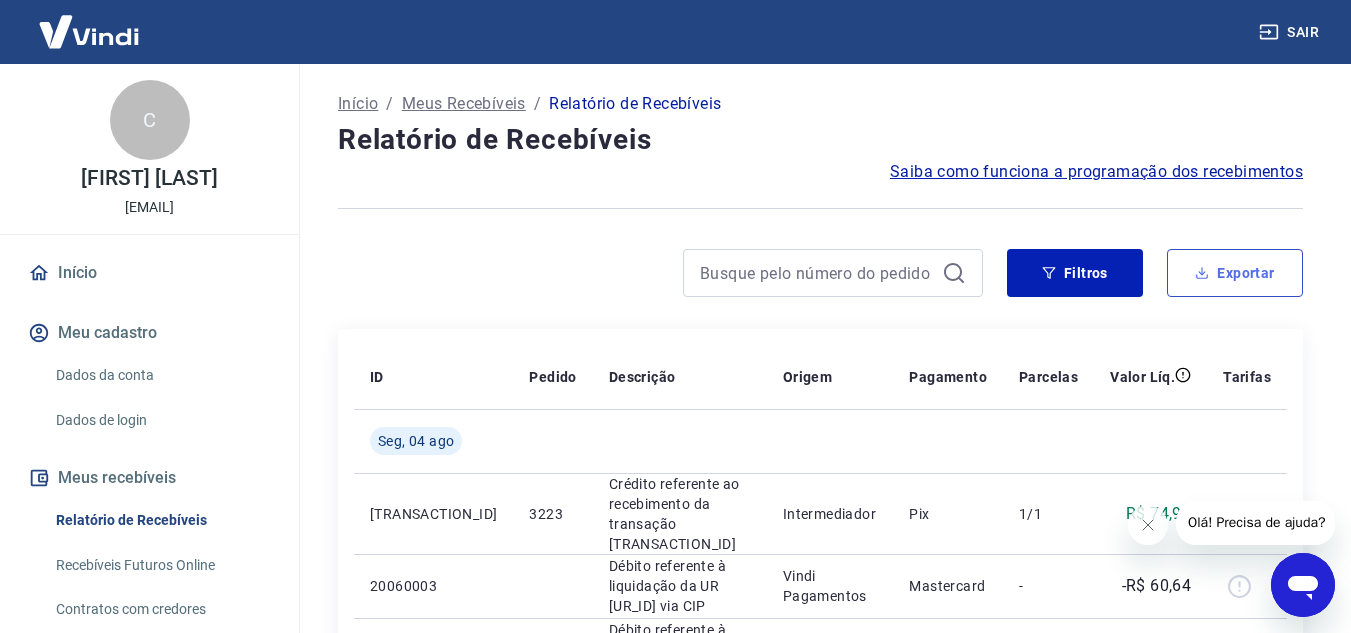 type on "01/08/2025" 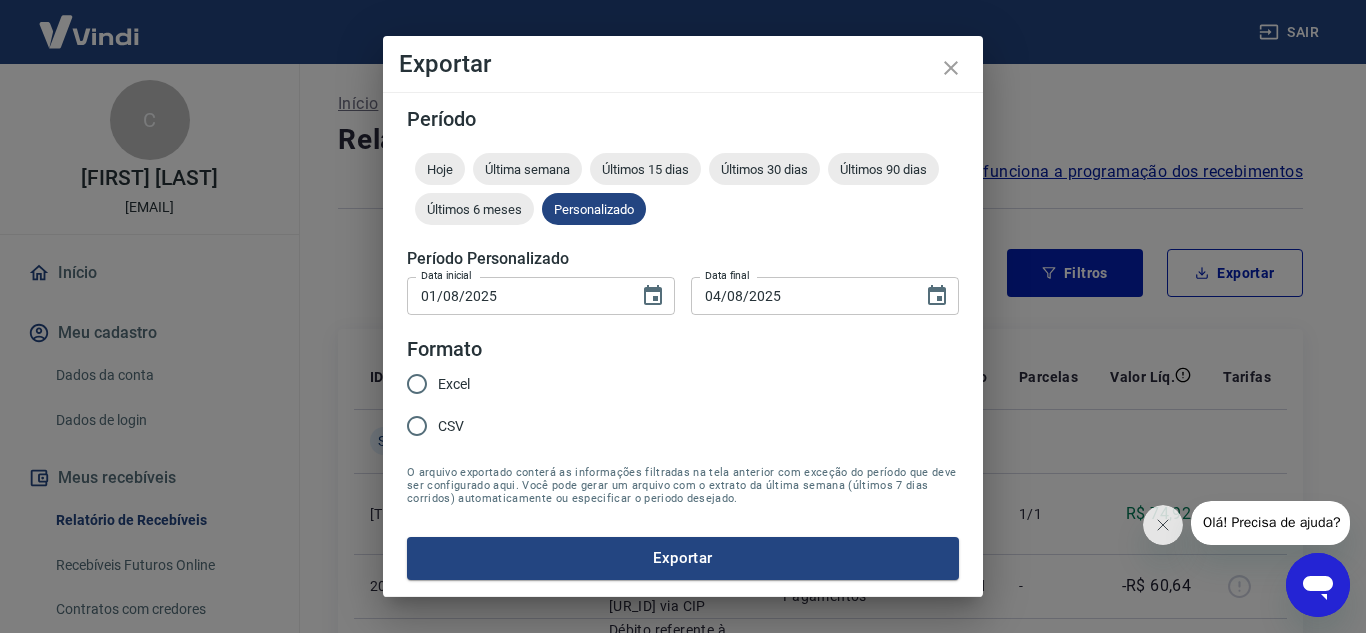 click on "Excel" at bounding box center [454, 384] 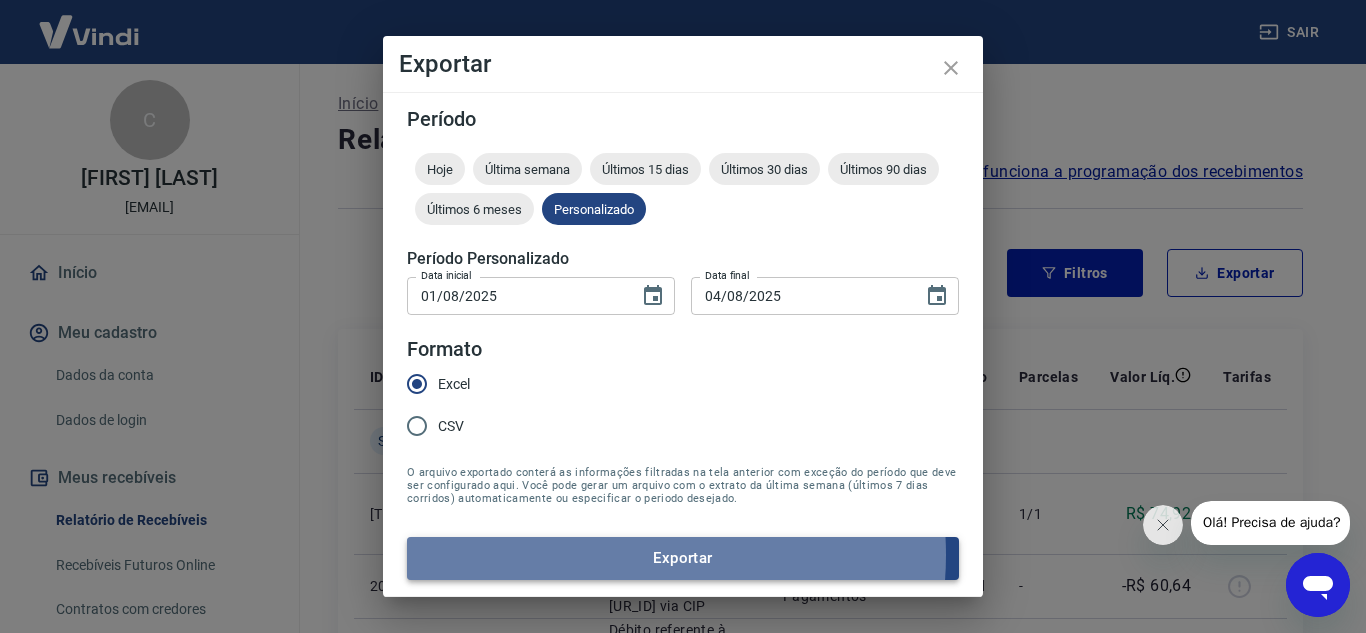 click on "Exportar" at bounding box center (683, 558) 